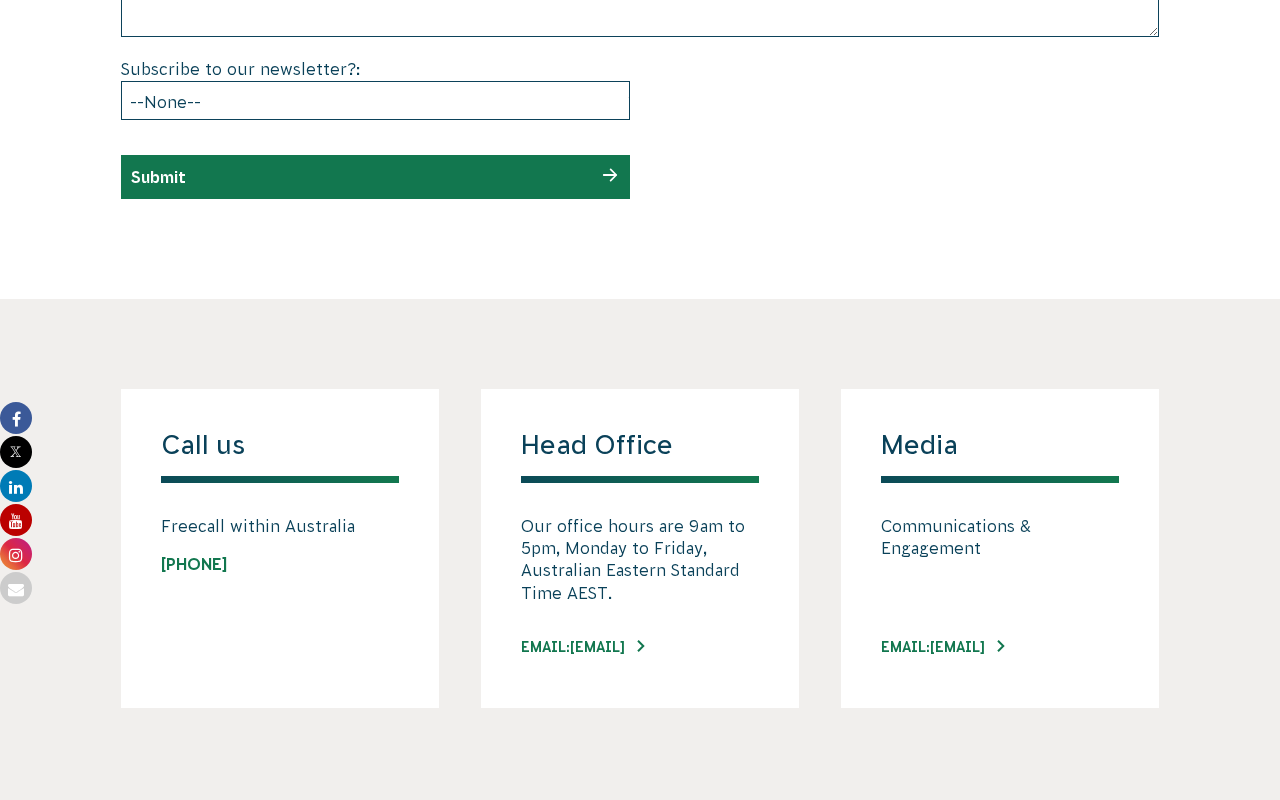 scroll, scrollTop: 1269, scrollLeft: 0, axis: vertical 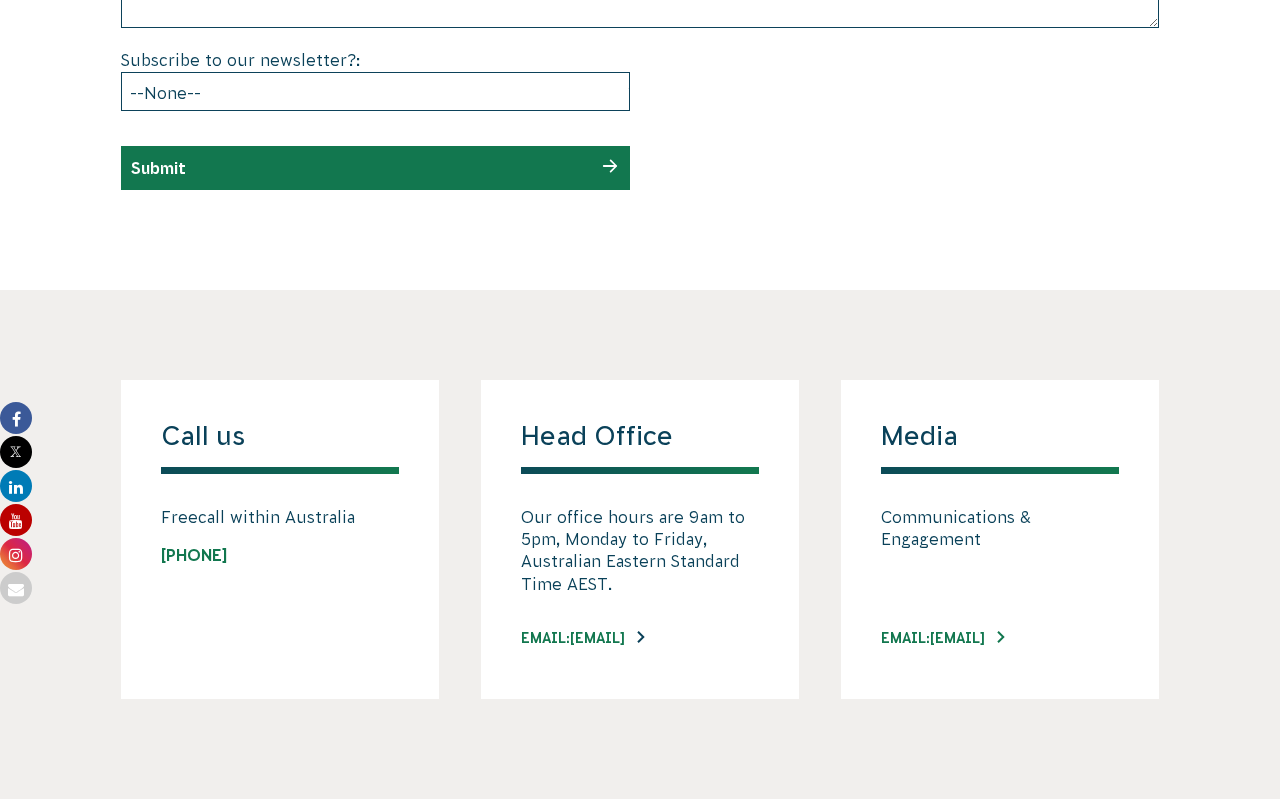 click on "EMAIL:  INFO@CVA.ORG.AU" at bounding box center (582, 638) 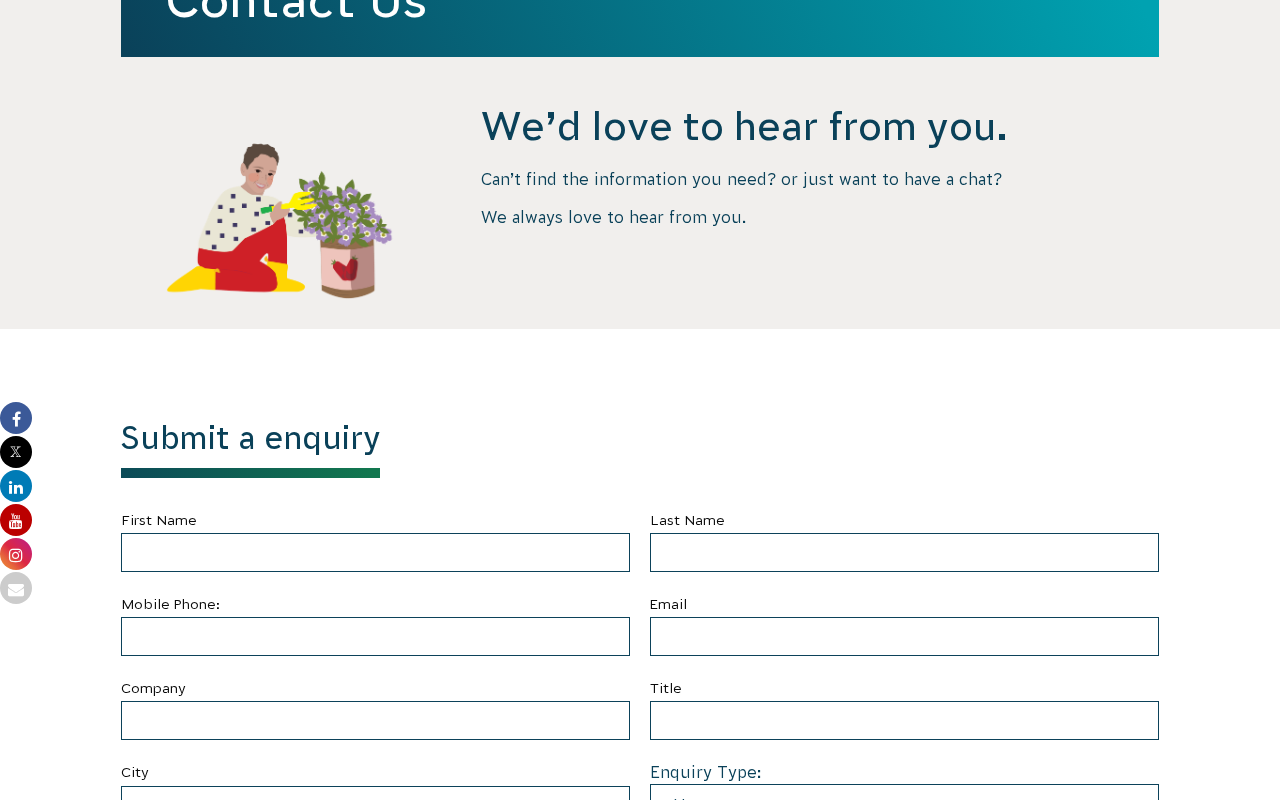 scroll, scrollTop: 0, scrollLeft: 0, axis: both 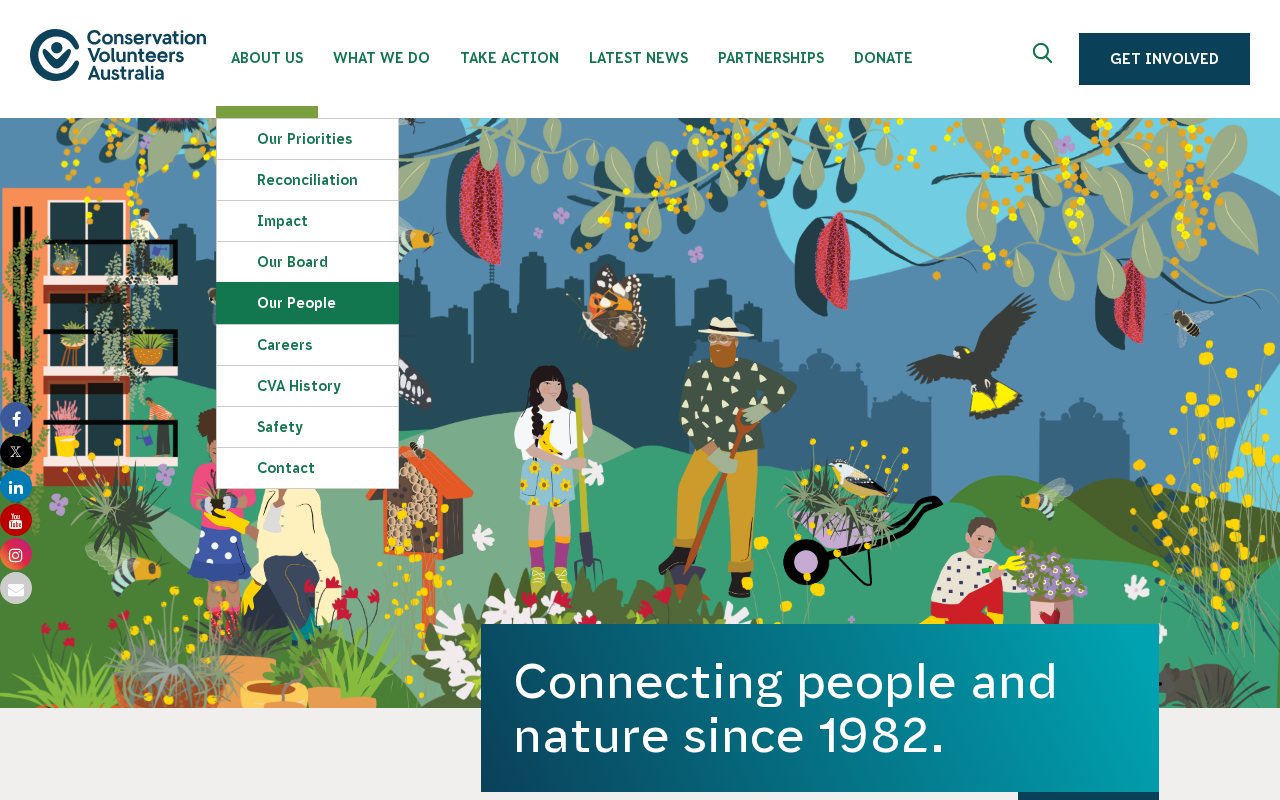 click on "Our People" at bounding box center (307, 303) 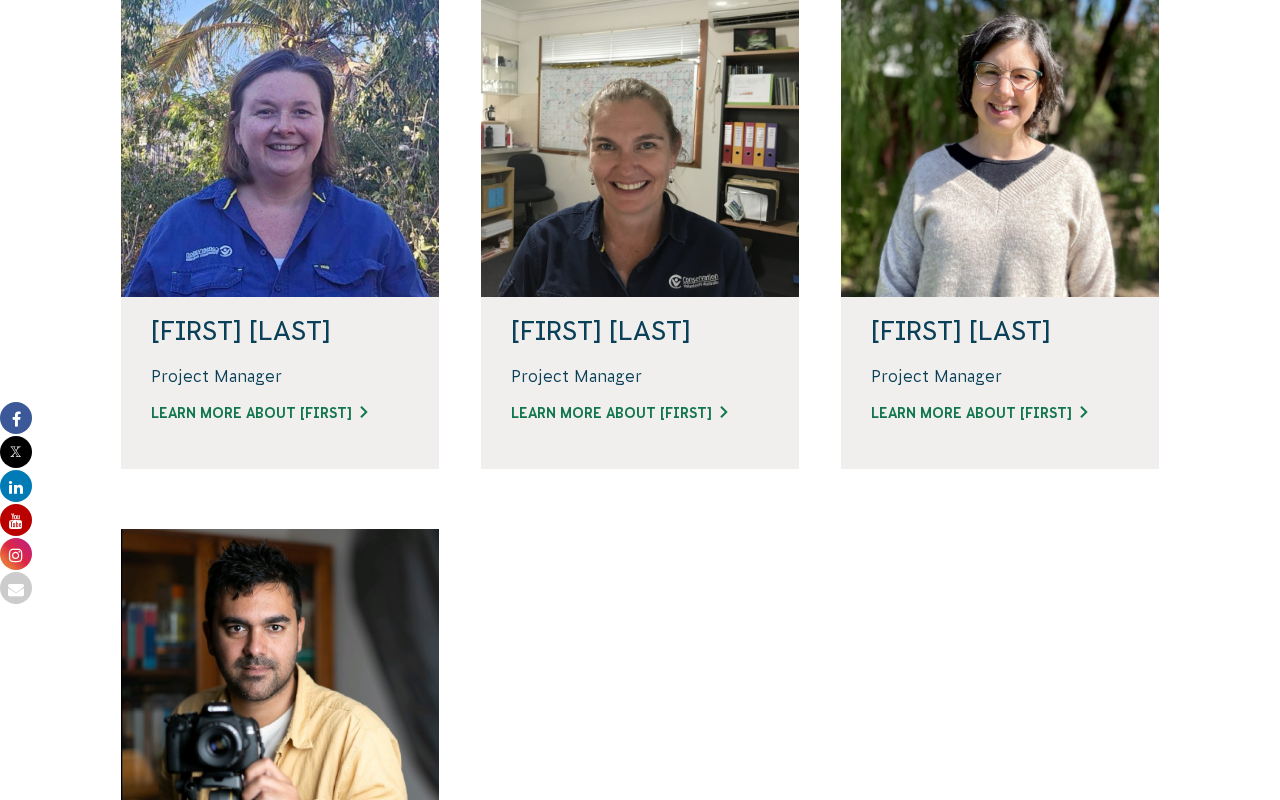 scroll, scrollTop: 1425, scrollLeft: 0, axis: vertical 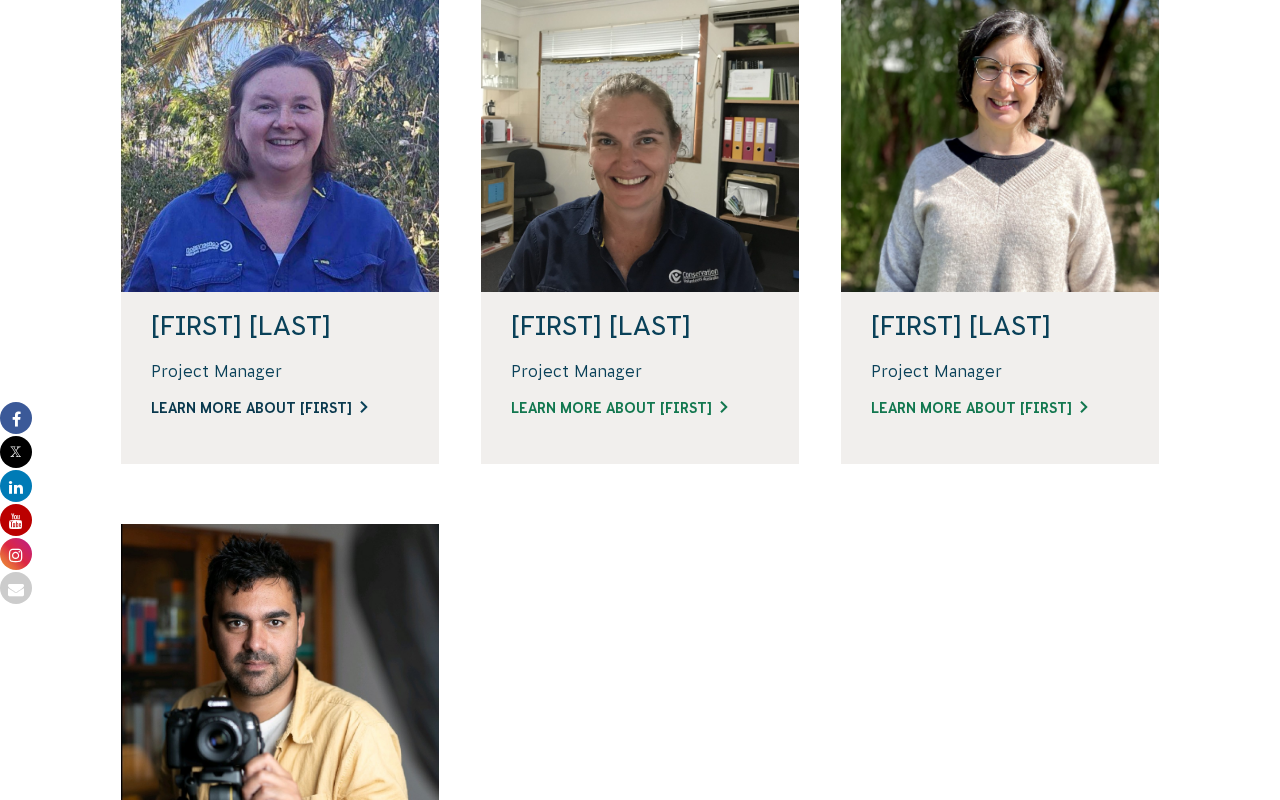 click on "Learn more about [FIRST]" at bounding box center (280, 408) 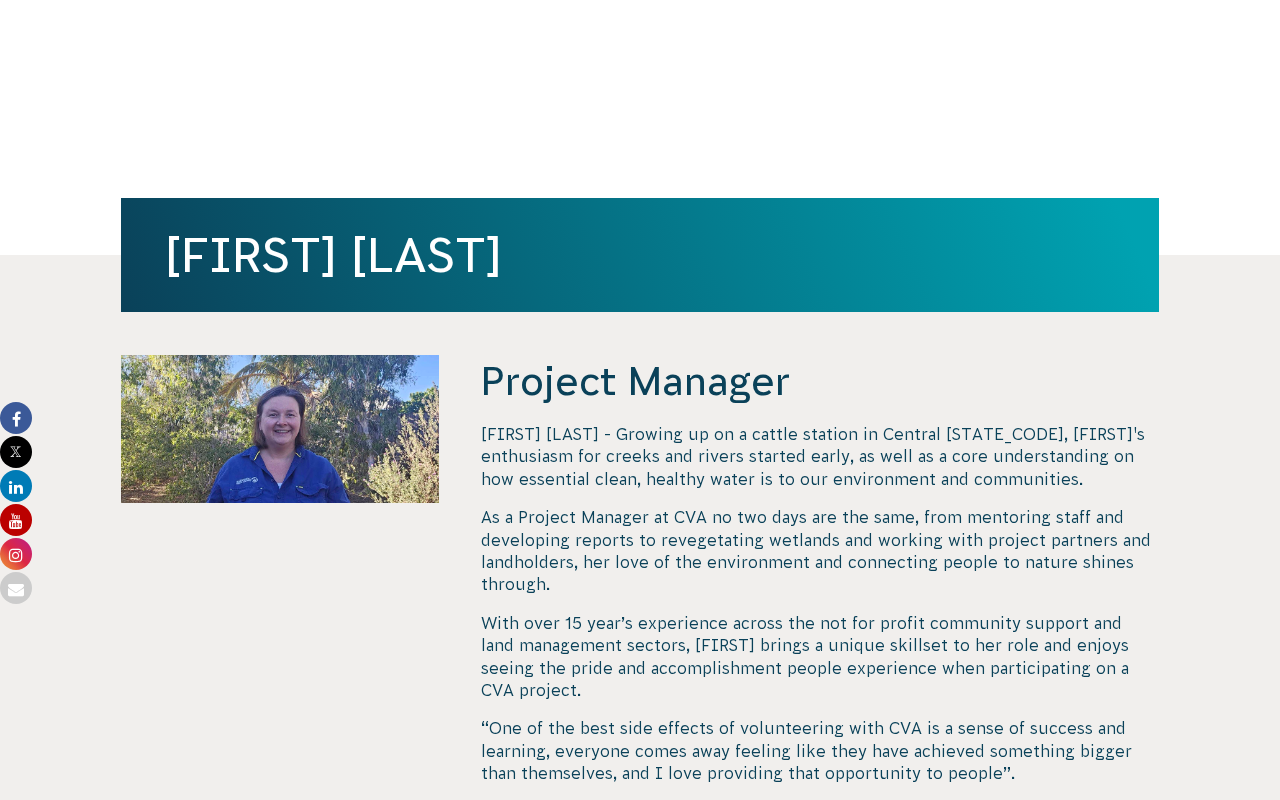 scroll, scrollTop: 0, scrollLeft: 0, axis: both 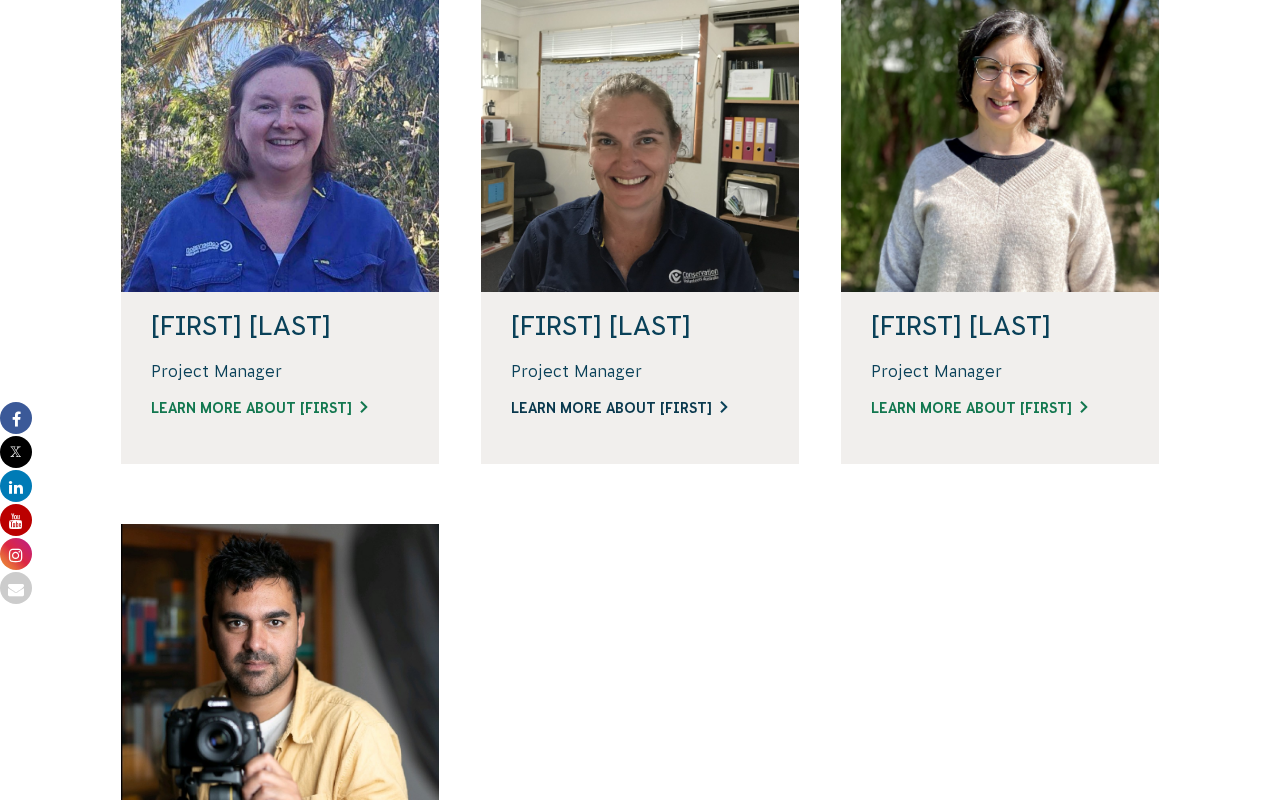 click on "Learn more about [FIRST]" at bounding box center (640, 408) 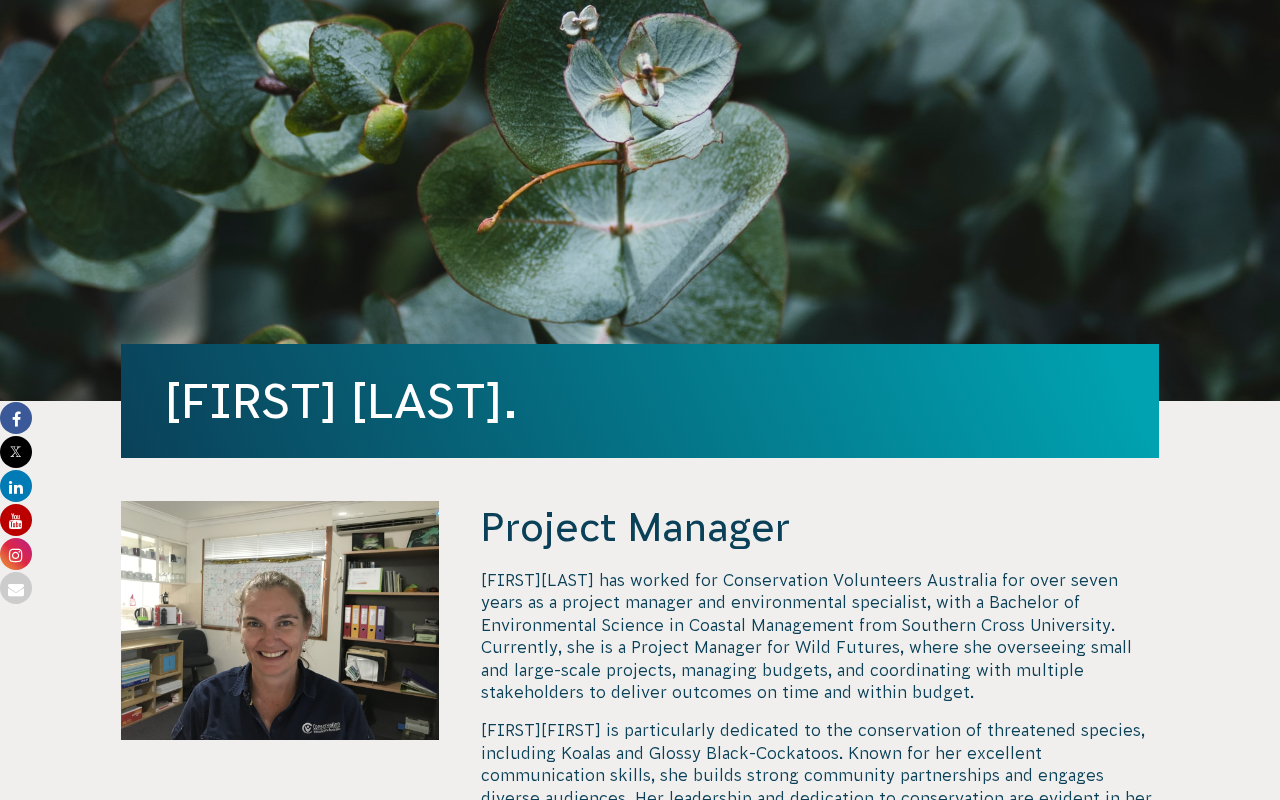 scroll, scrollTop: 556, scrollLeft: 0, axis: vertical 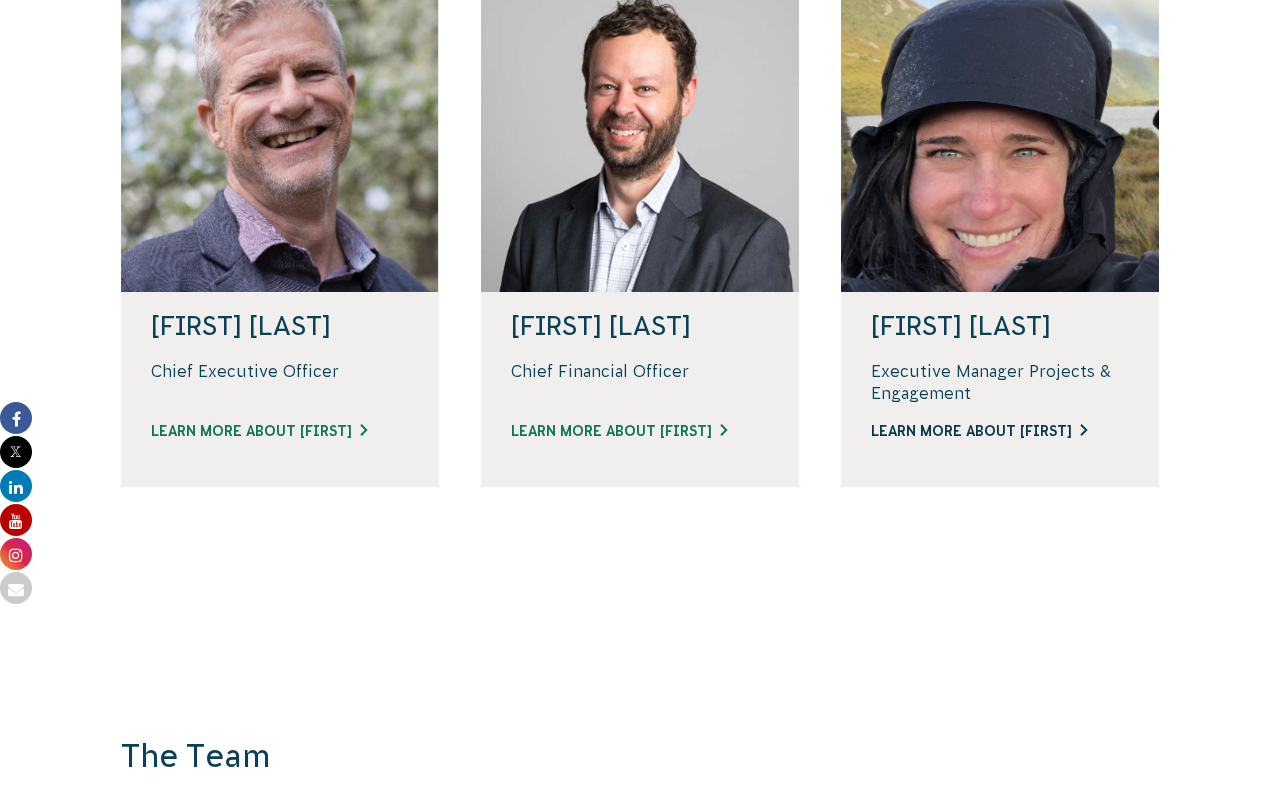 click on "Learn more about Renae" at bounding box center [1000, 431] 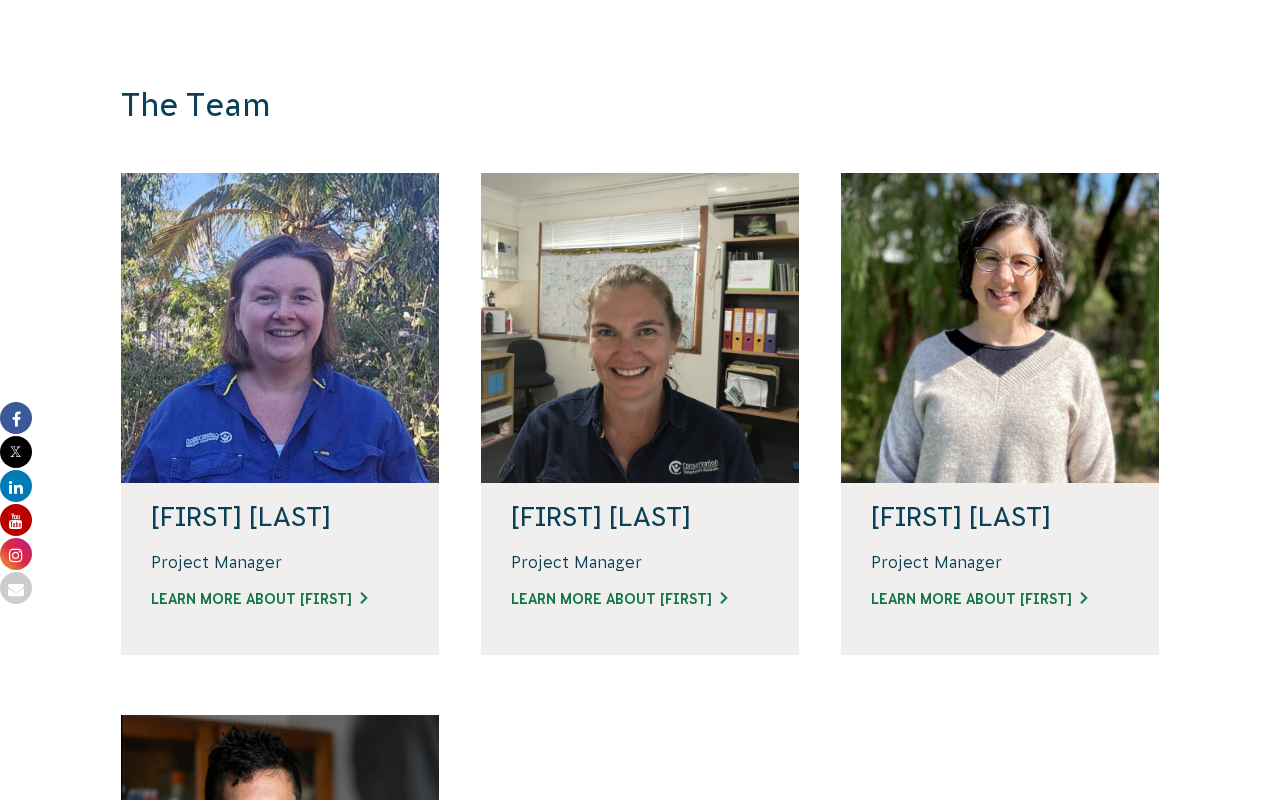 scroll, scrollTop: 1235, scrollLeft: 0, axis: vertical 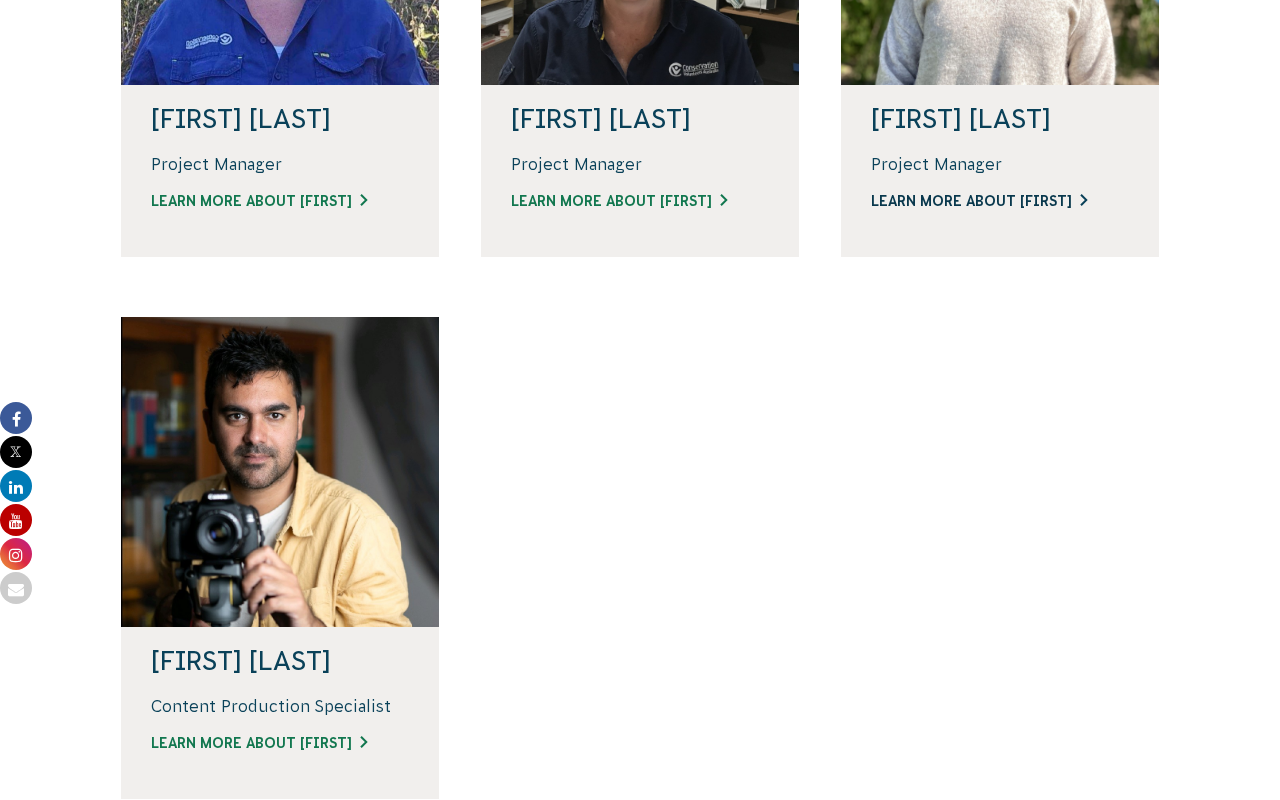 click on "Learn more about Jacqui" at bounding box center (1000, 201) 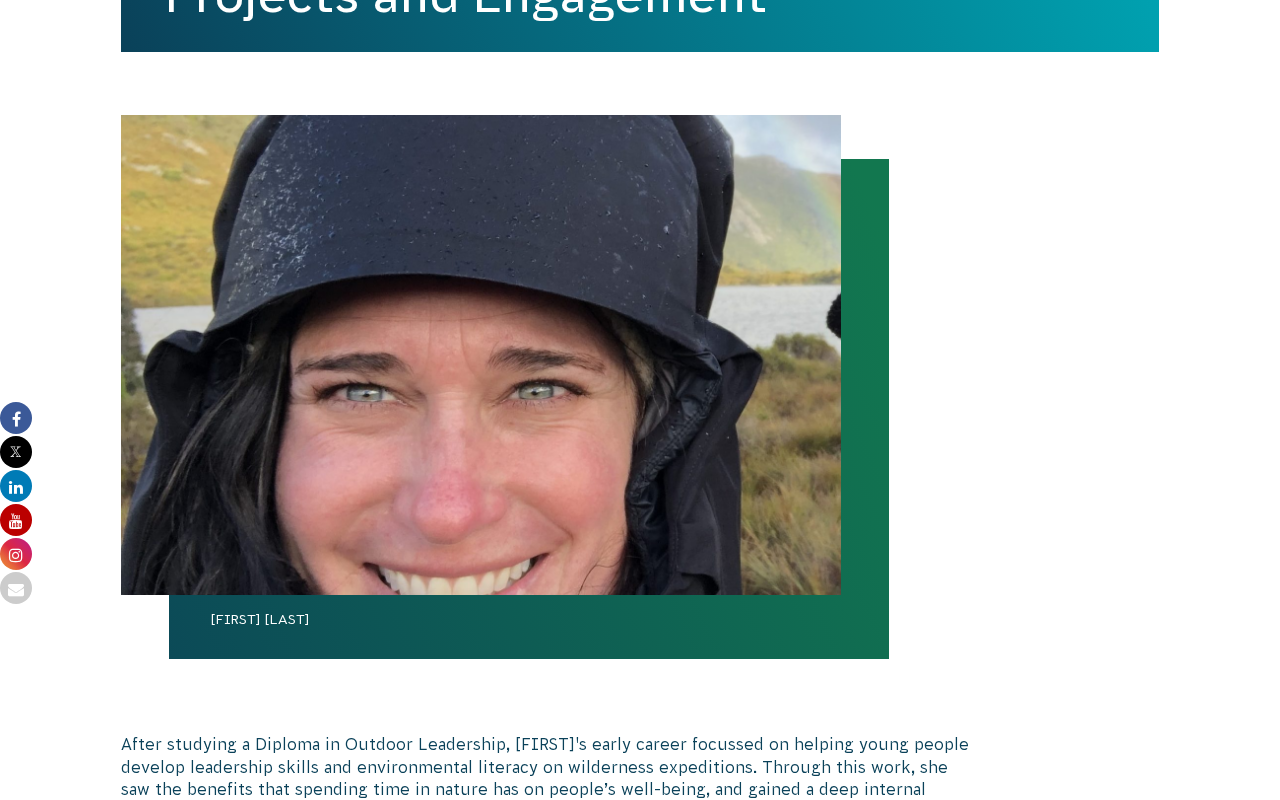 scroll, scrollTop: 624, scrollLeft: 0, axis: vertical 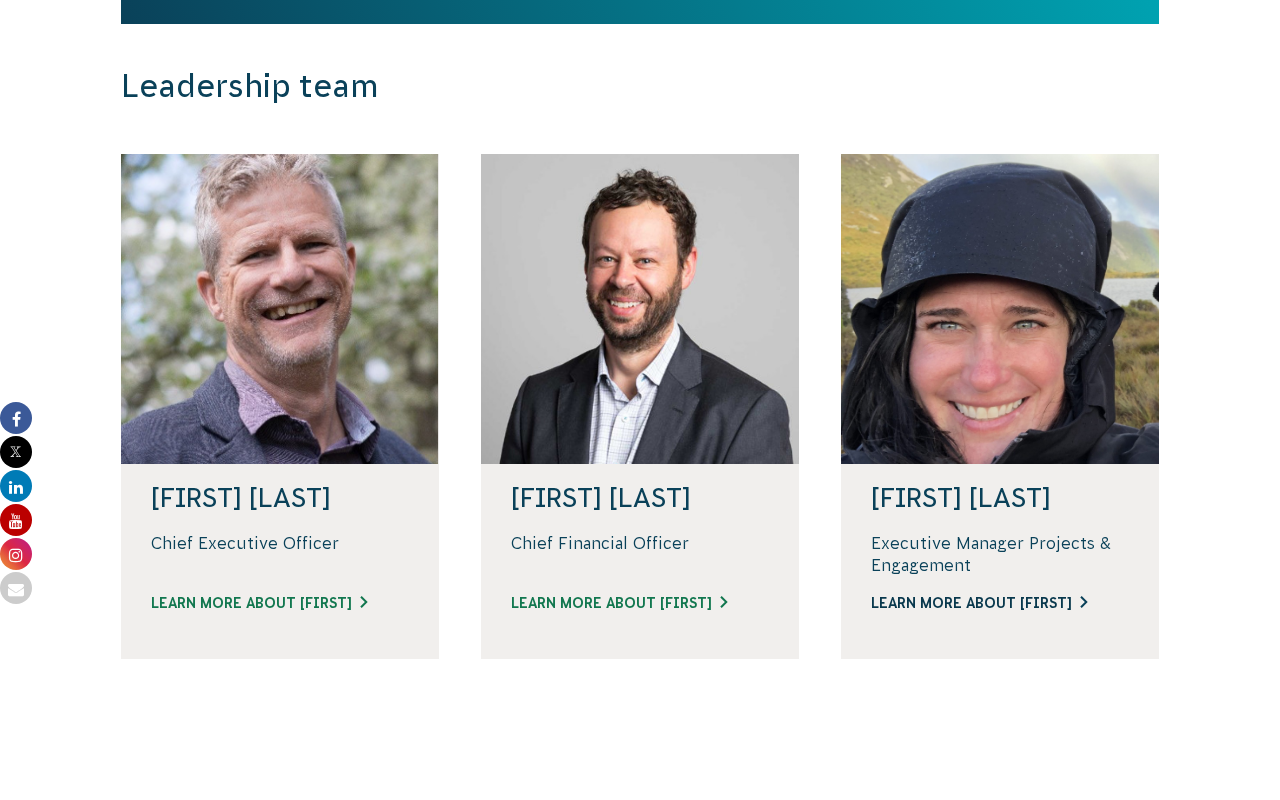 click on "Learn more about Renae" at bounding box center [1000, 603] 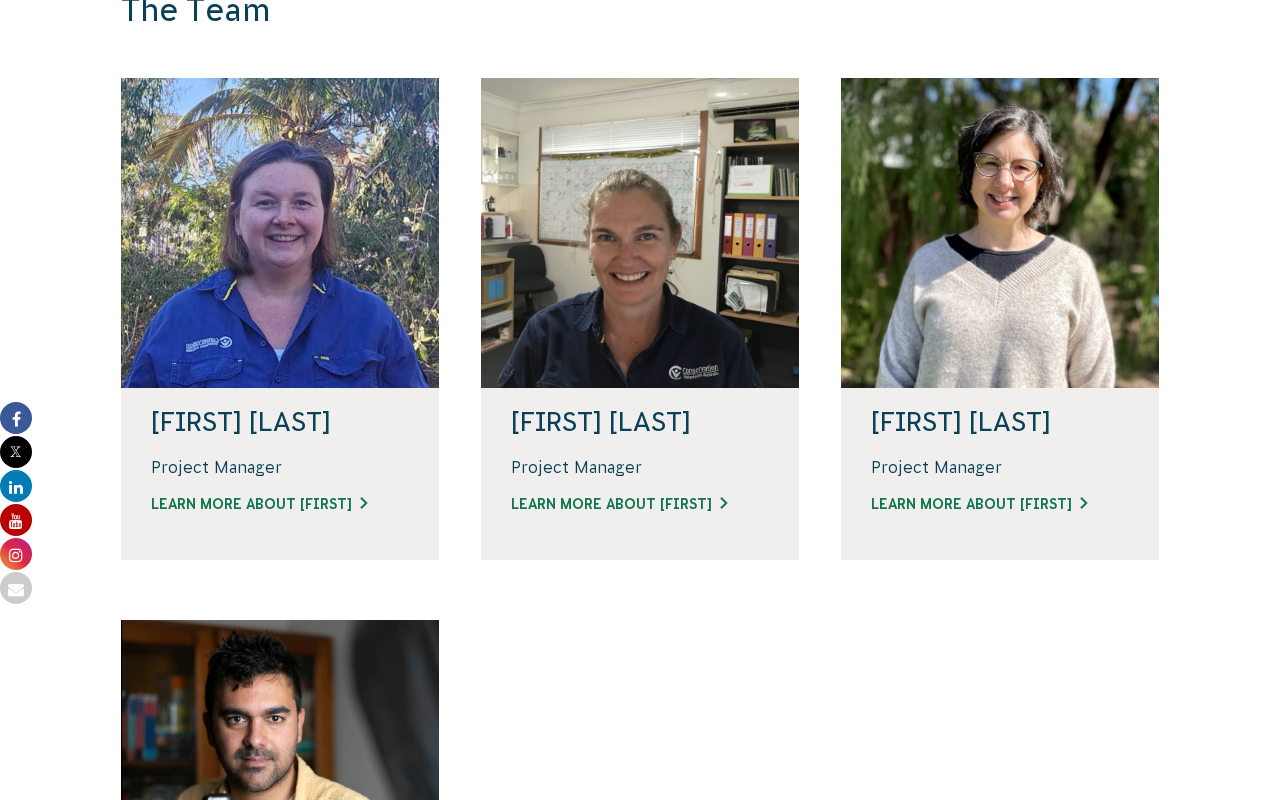 scroll, scrollTop: 1328, scrollLeft: 0, axis: vertical 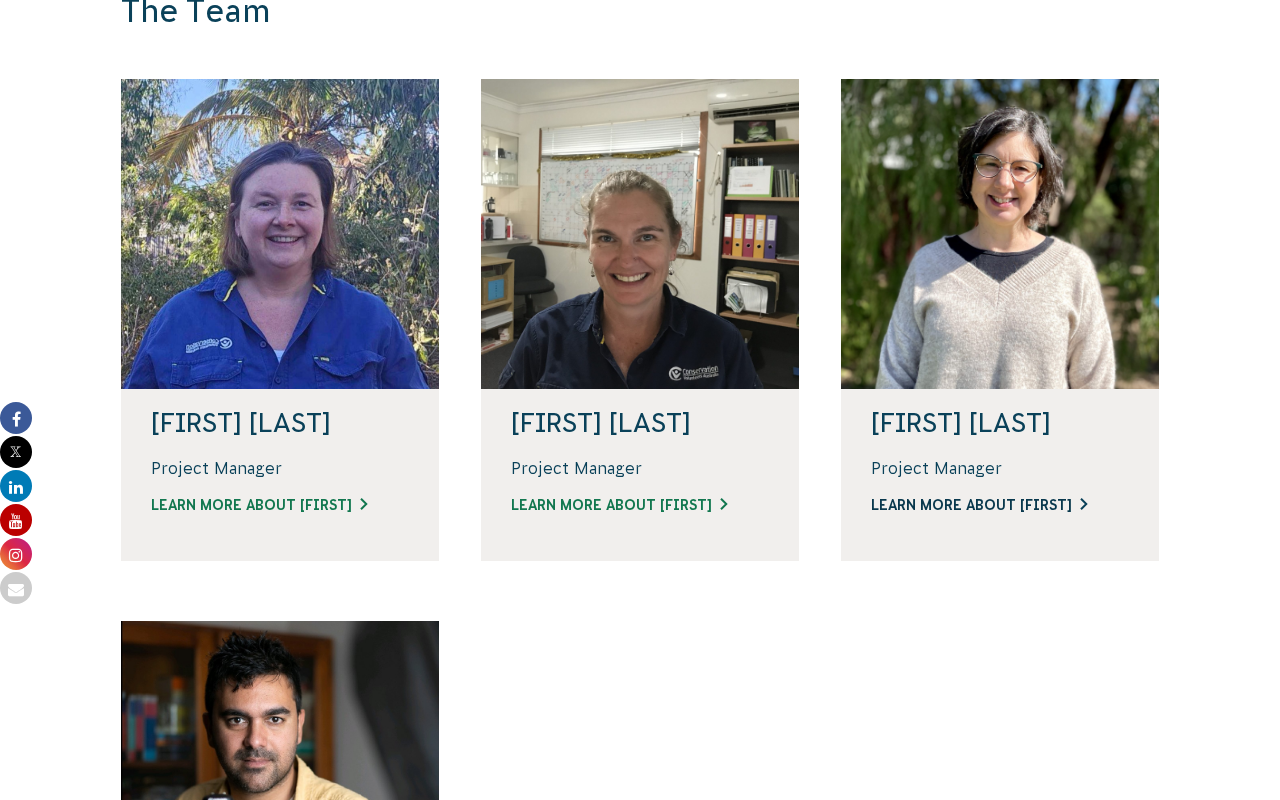 click on "Learn more about Jacqui" at bounding box center [1000, 505] 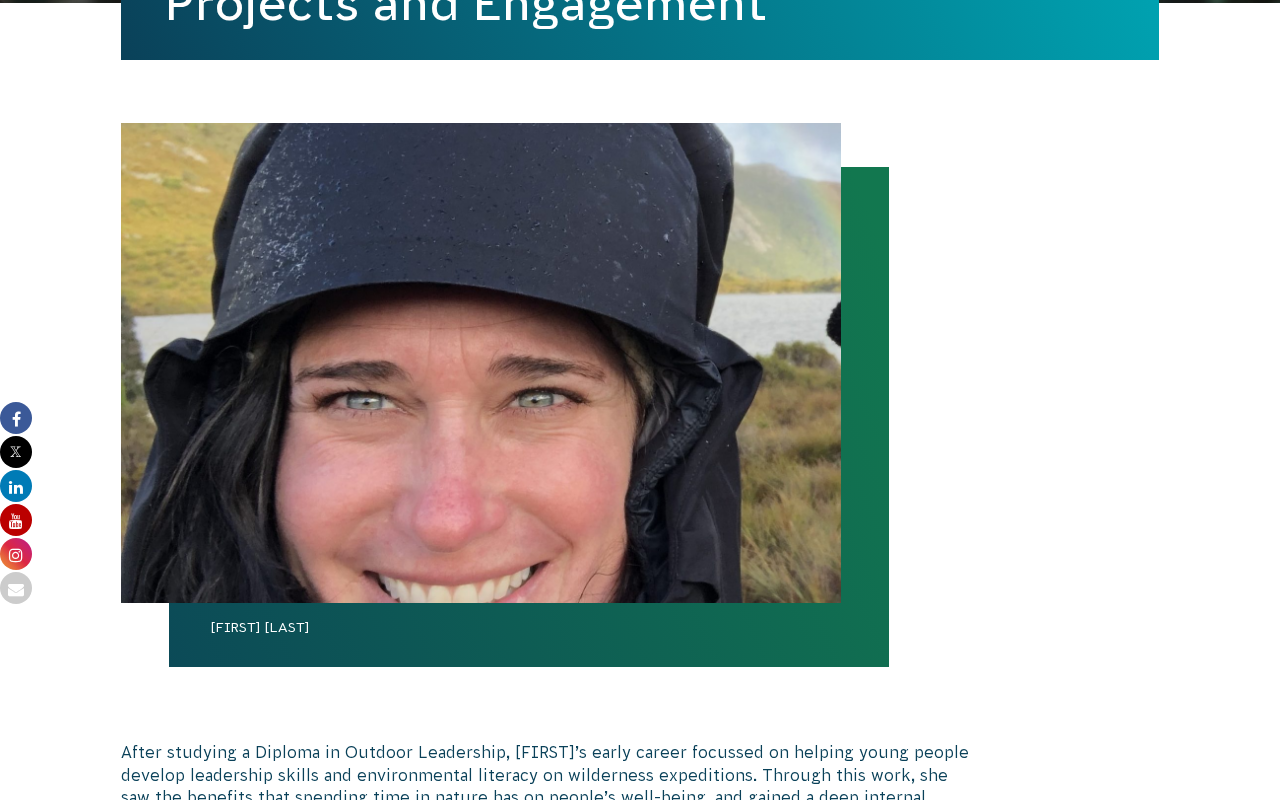 scroll, scrollTop: 410, scrollLeft: 0, axis: vertical 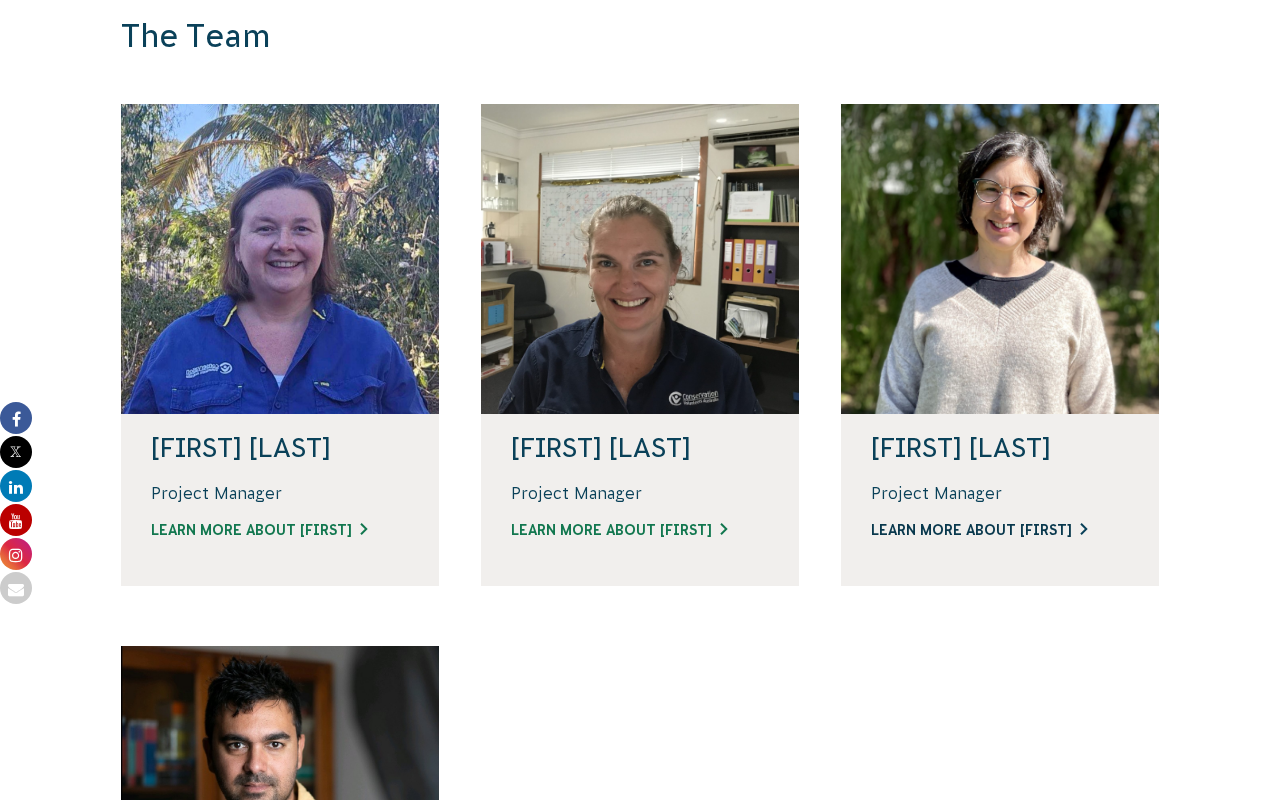 click on "Learn more about Jacqui" at bounding box center (1000, 530) 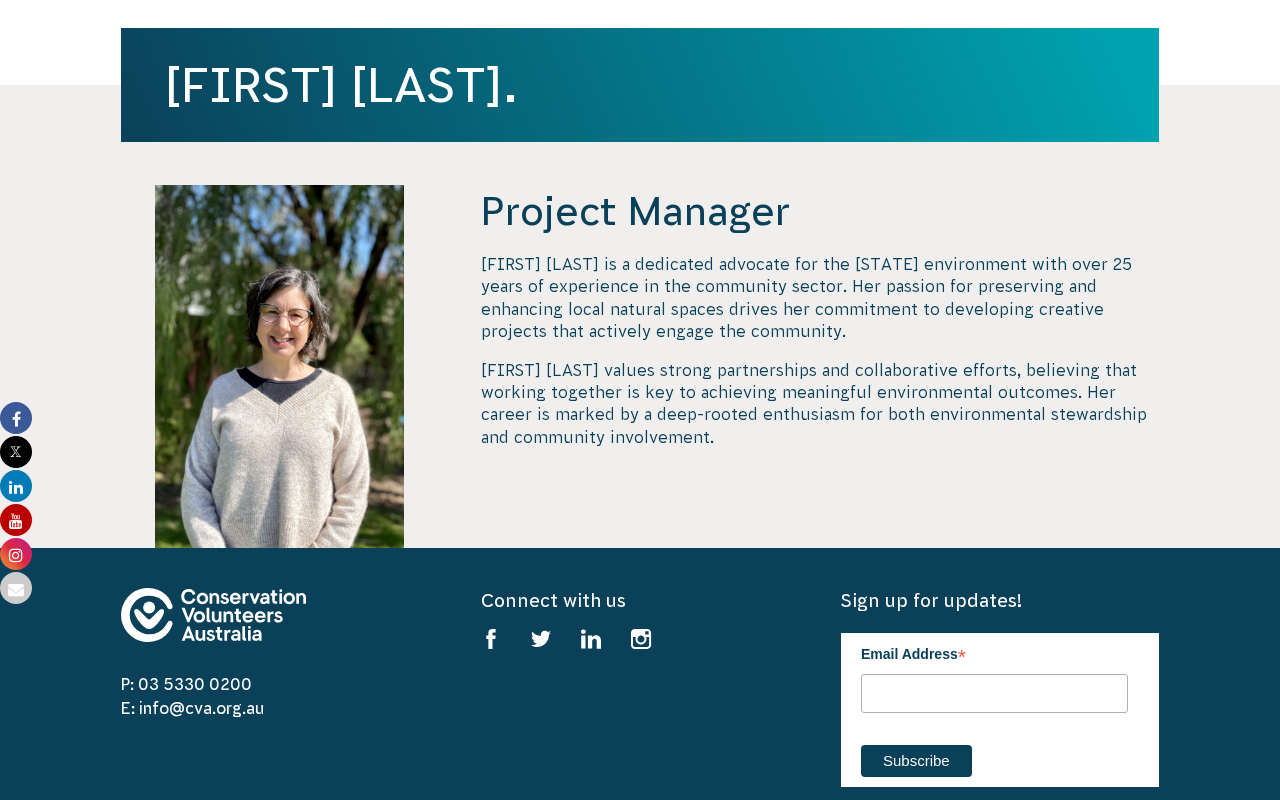 scroll, scrollTop: 0, scrollLeft: 0, axis: both 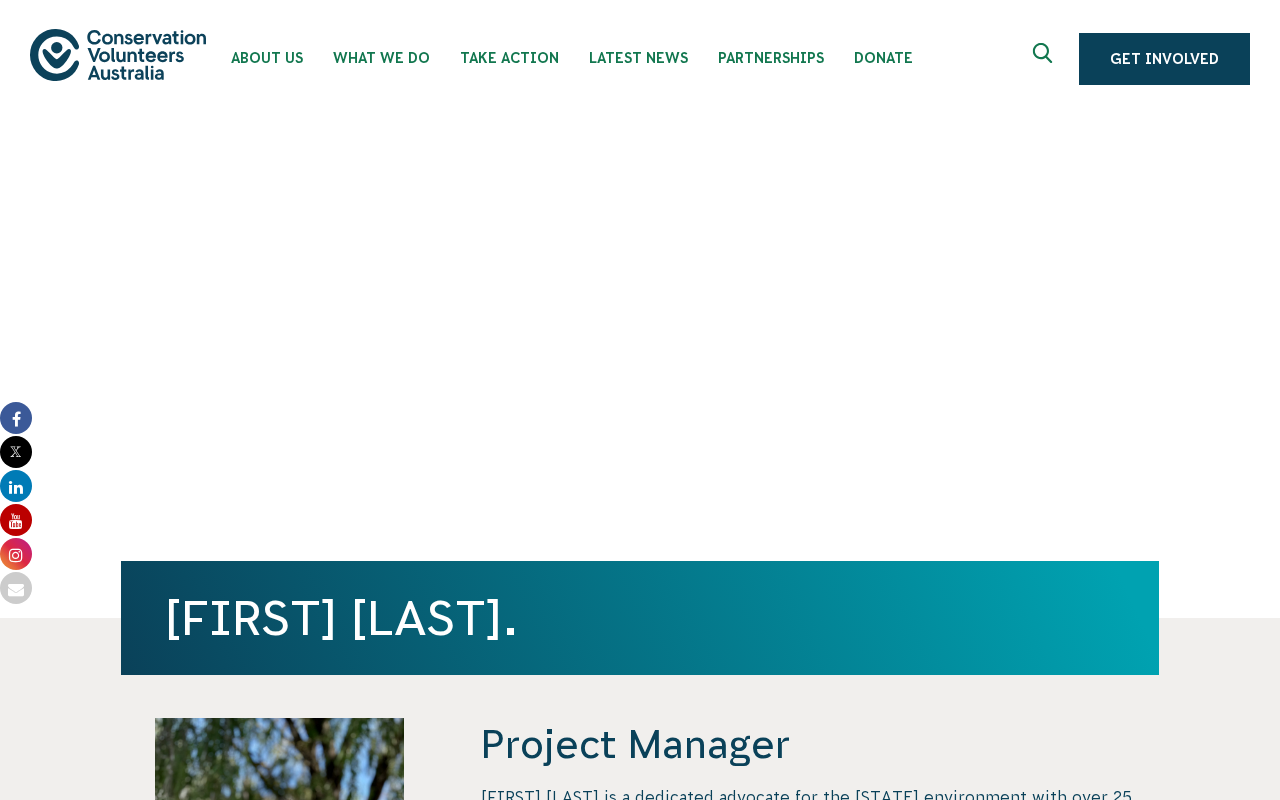 click at bounding box center (118, 54) 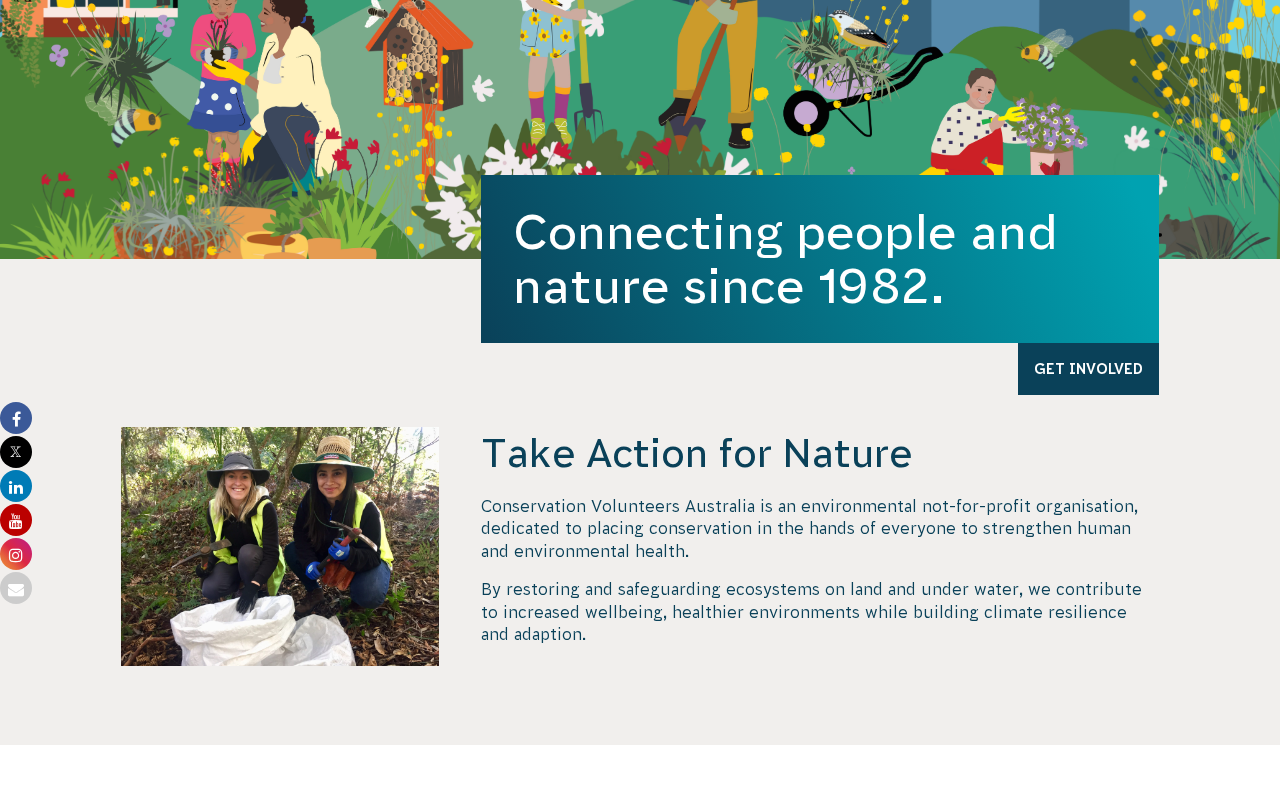 scroll, scrollTop: 0, scrollLeft: 0, axis: both 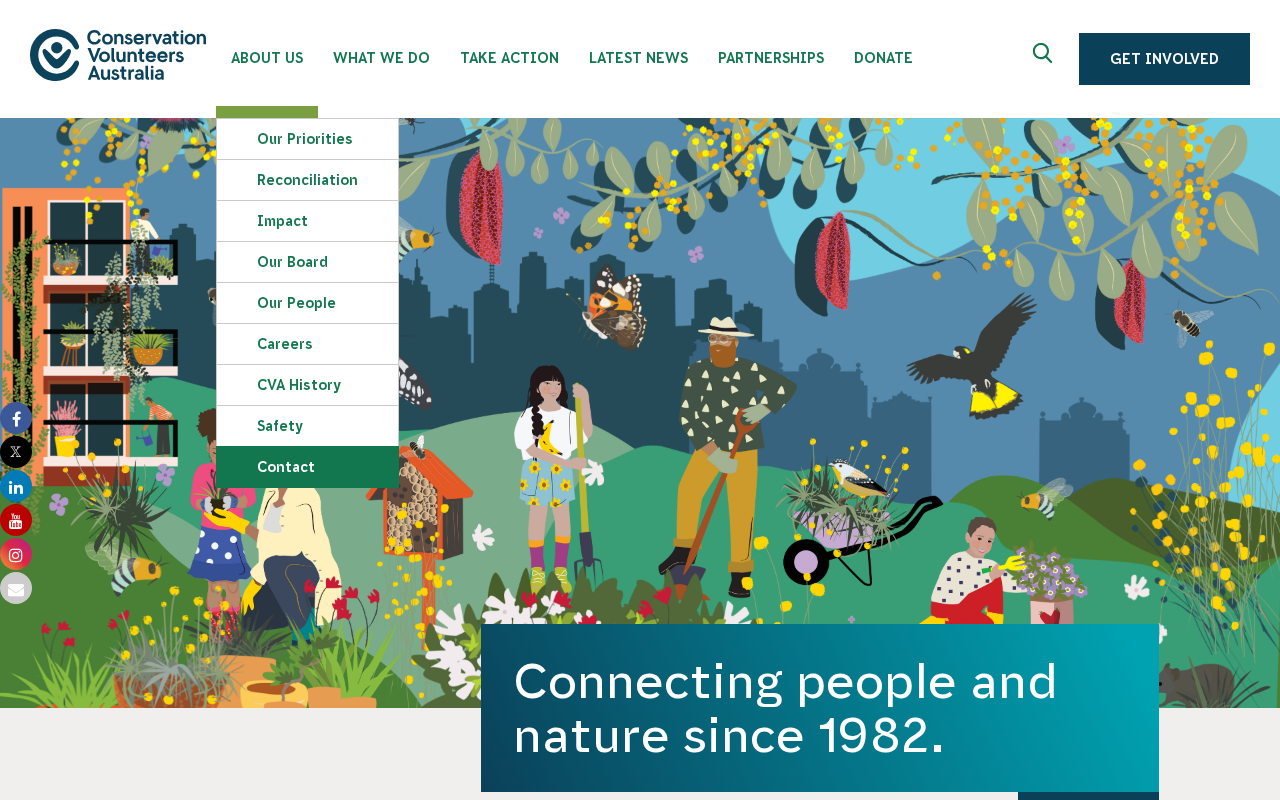 click on "Contact" at bounding box center (307, 467) 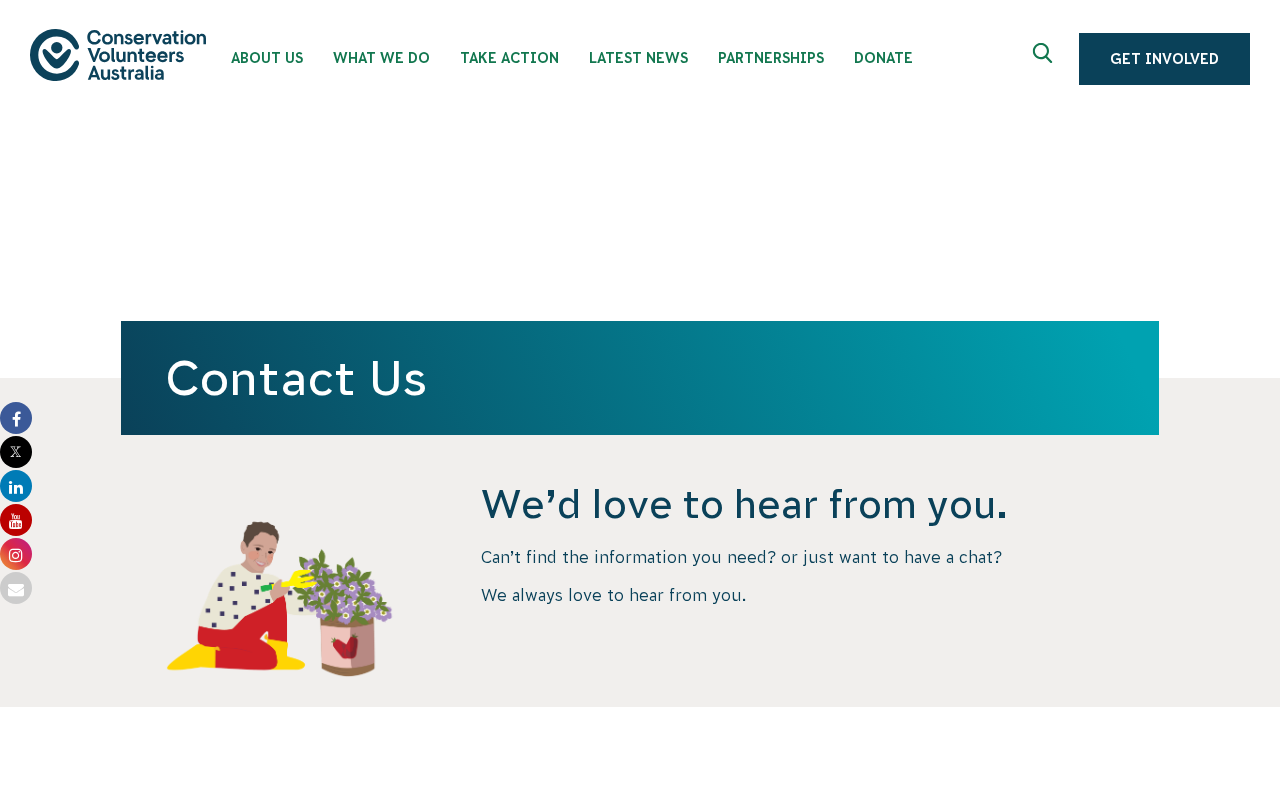 scroll, scrollTop: 0, scrollLeft: 0, axis: both 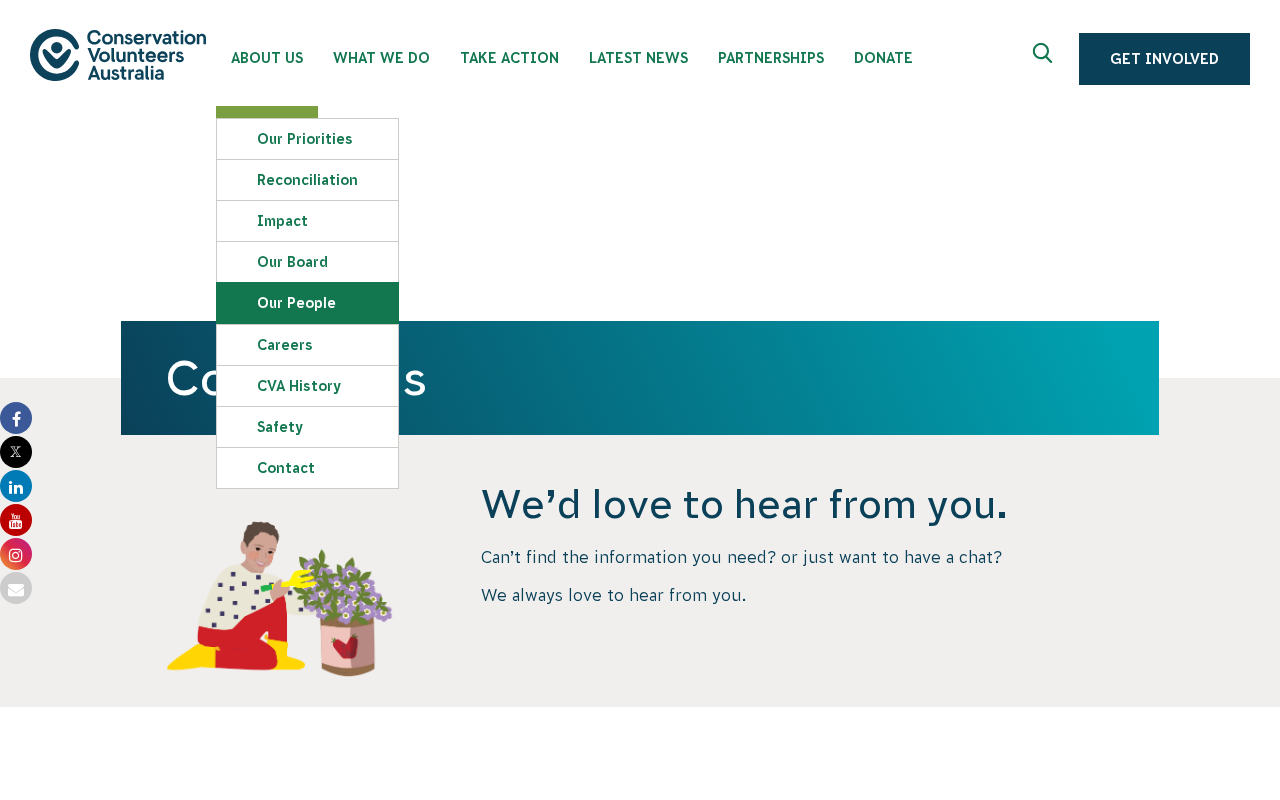 click on "Our People" at bounding box center (307, 303) 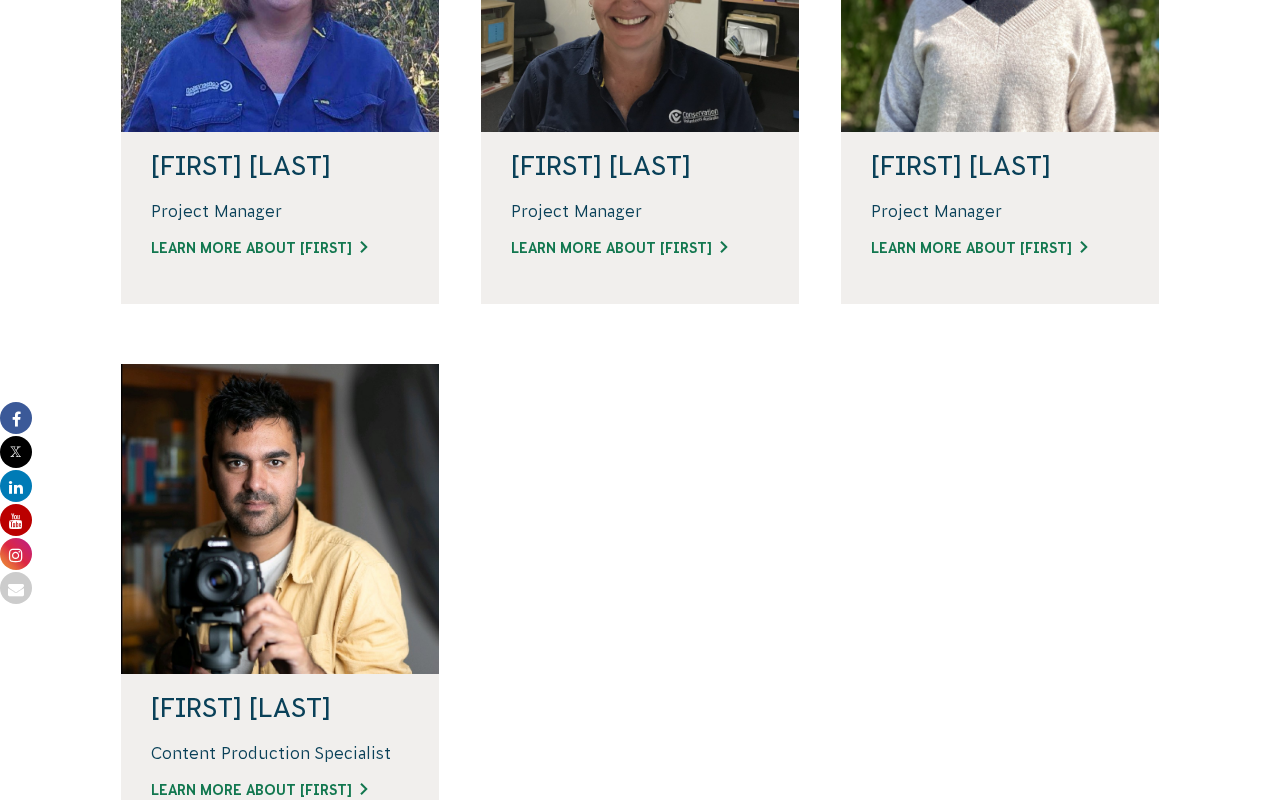scroll, scrollTop: 1584, scrollLeft: 0, axis: vertical 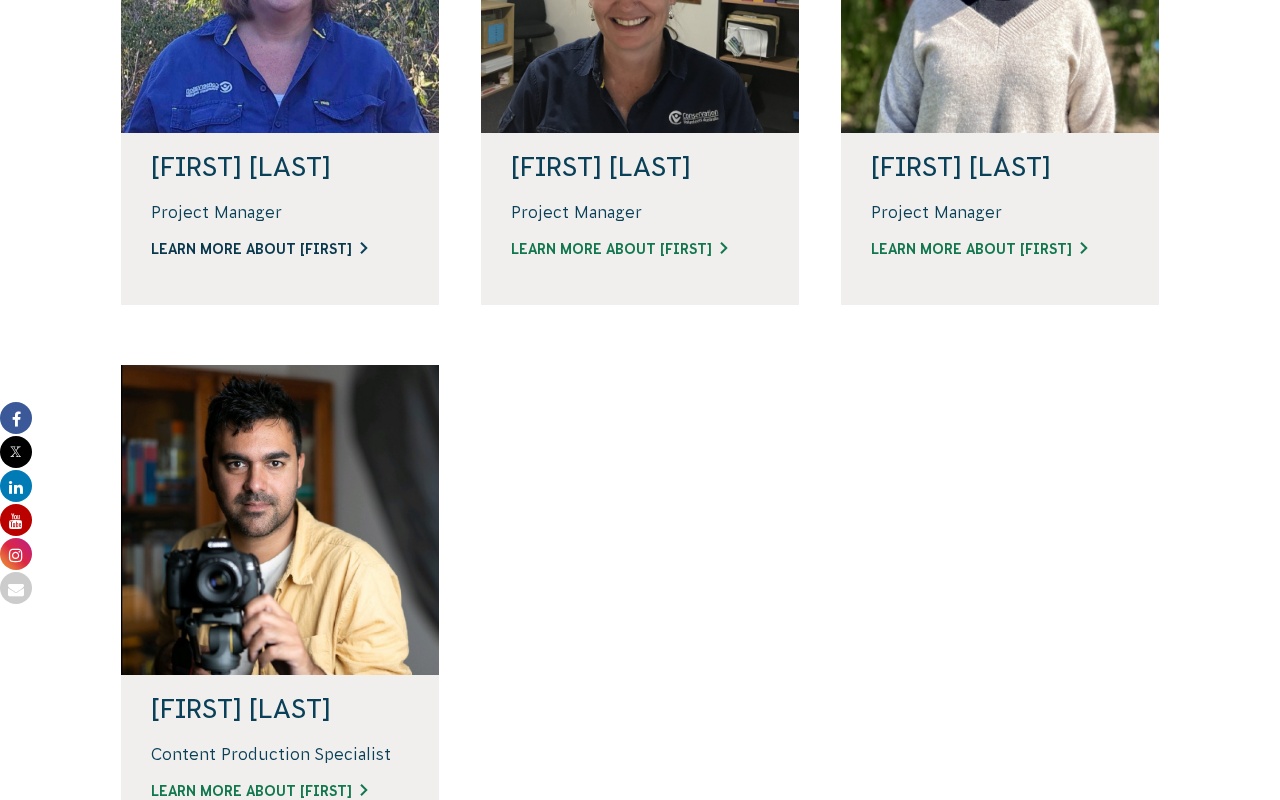 click on "Learn more about [FIRST]" at bounding box center (280, 249) 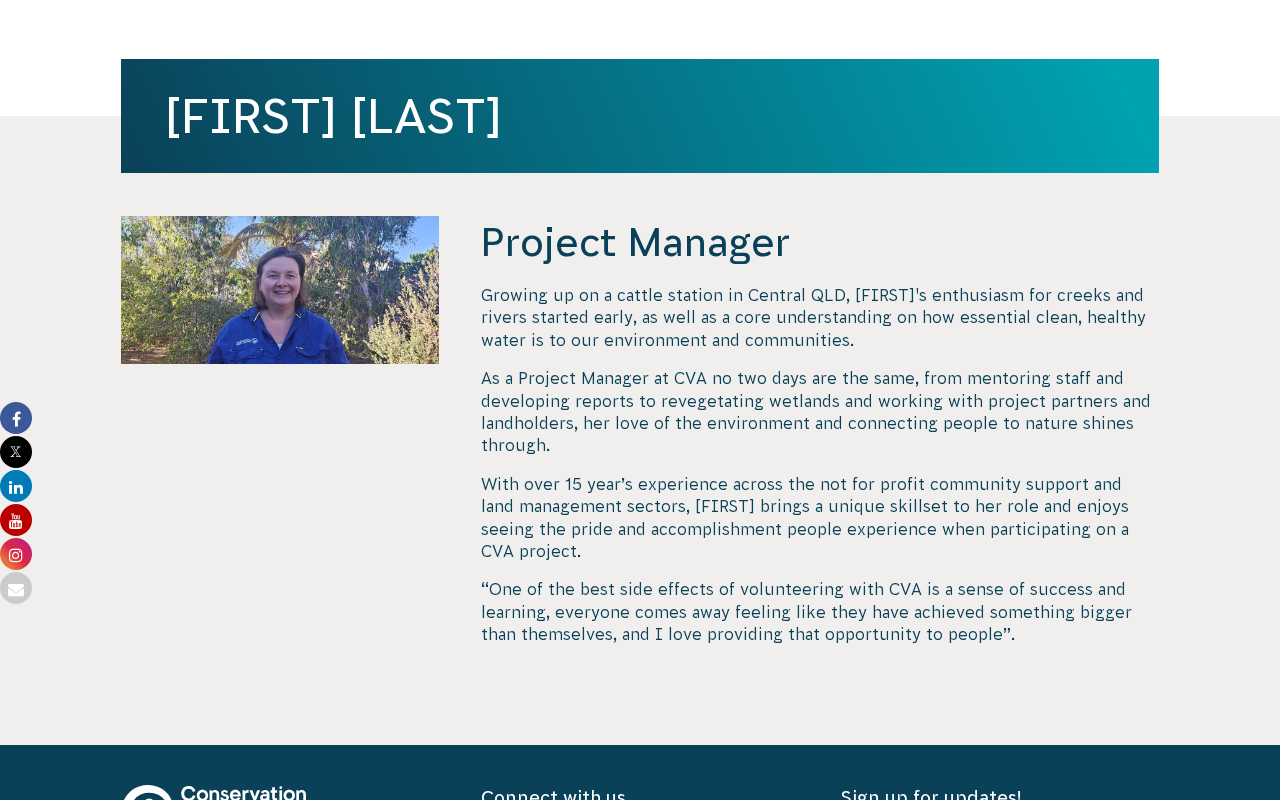 scroll, scrollTop: 508, scrollLeft: 0, axis: vertical 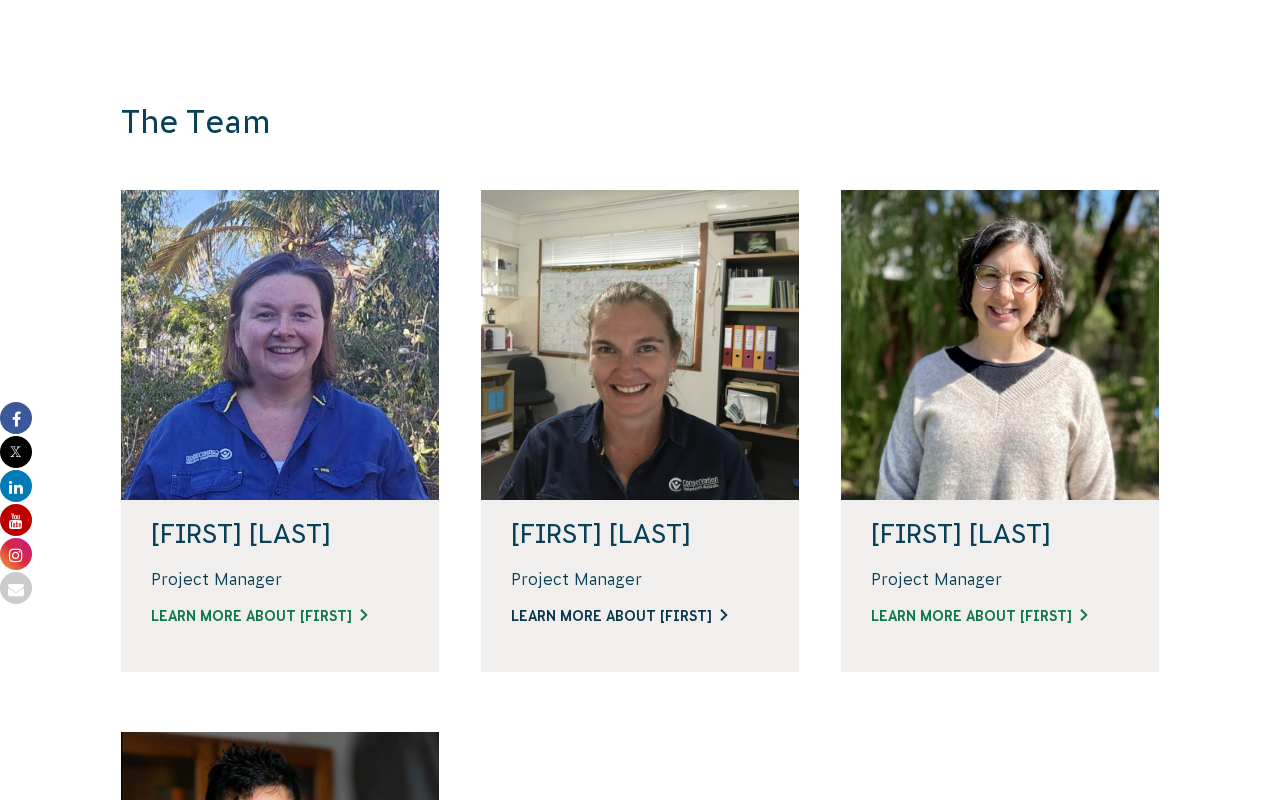 click on "Learn more about [FIRST]" at bounding box center (640, 616) 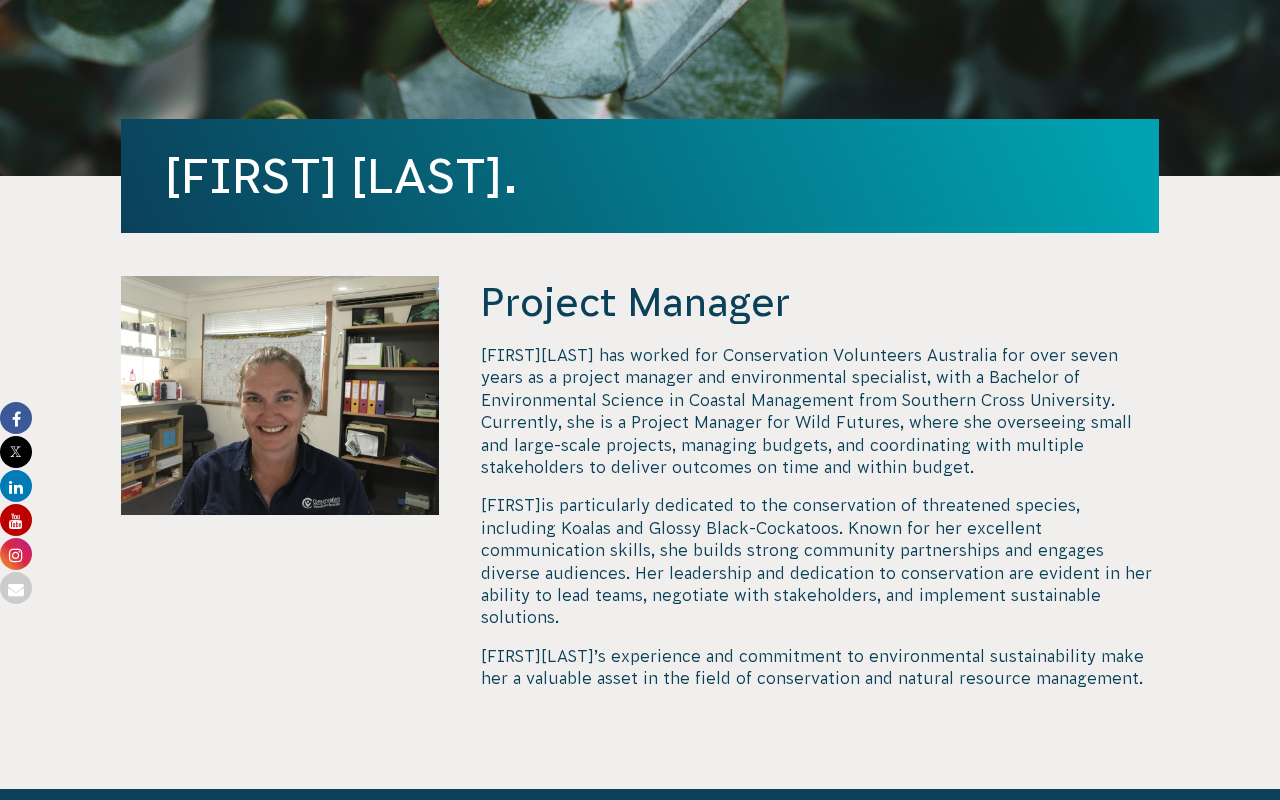 scroll, scrollTop: 437, scrollLeft: 0, axis: vertical 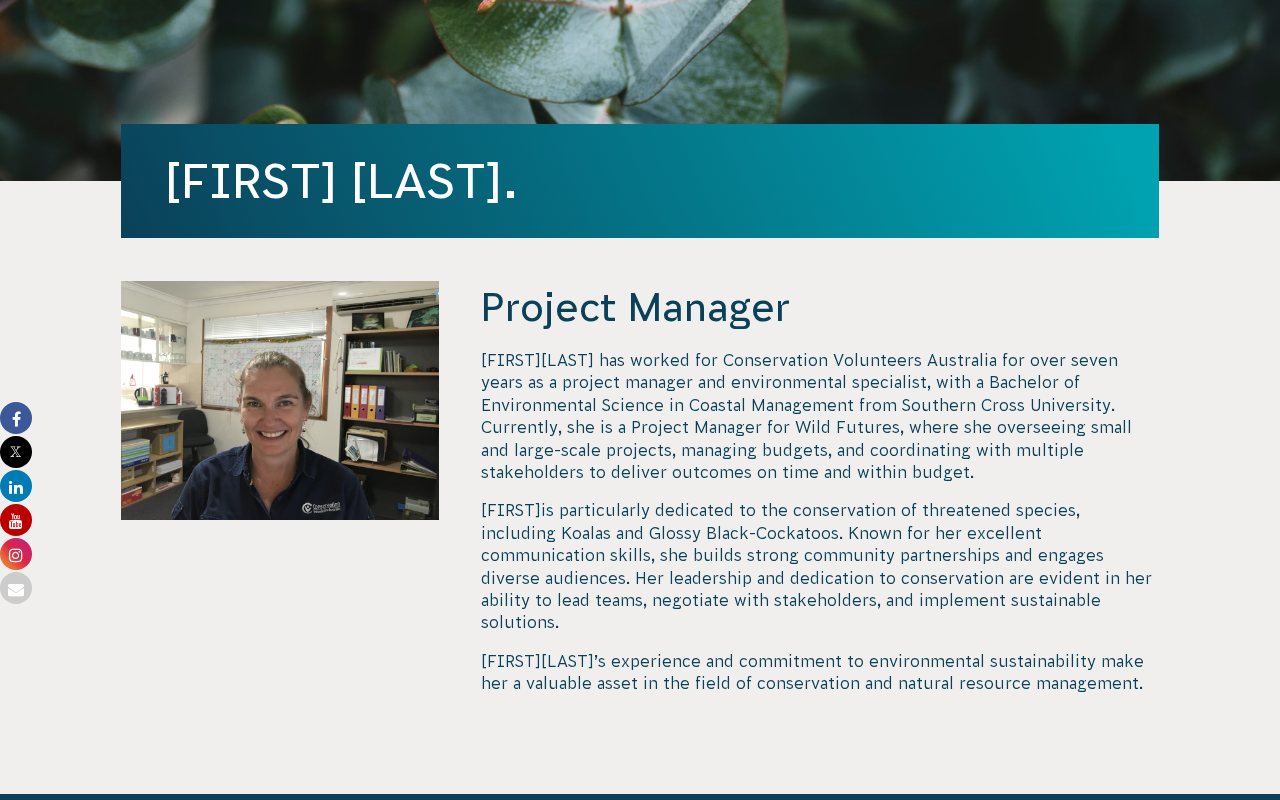 click at bounding box center [16, 588] 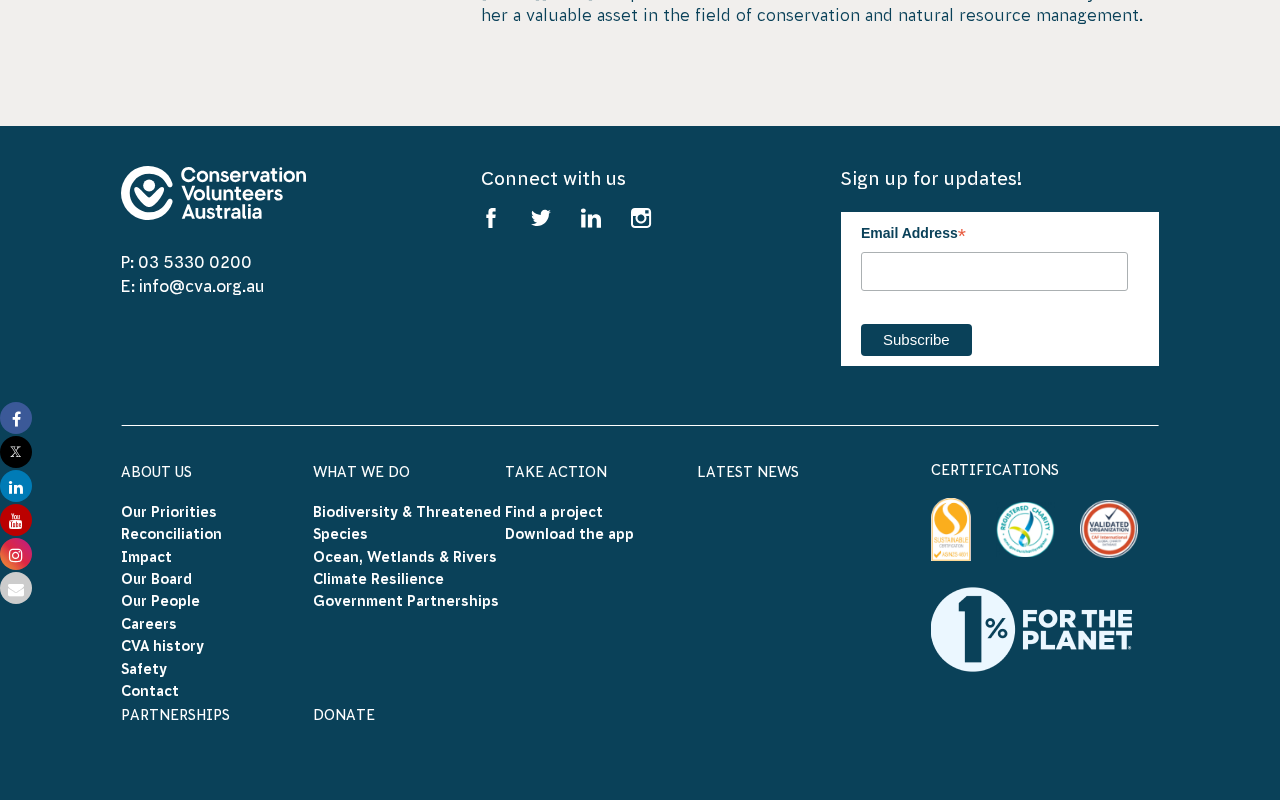 scroll, scrollTop: 1080, scrollLeft: 0, axis: vertical 